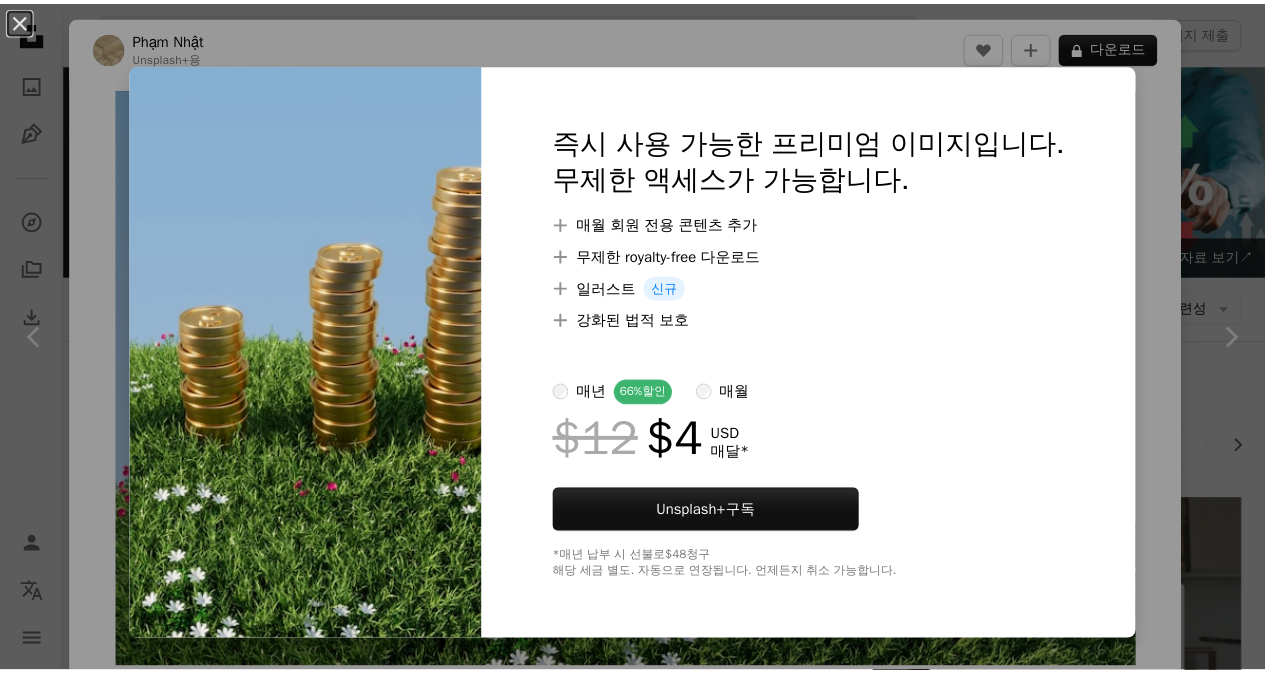 scroll, scrollTop: 1000, scrollLeft: 0, axis: vertical 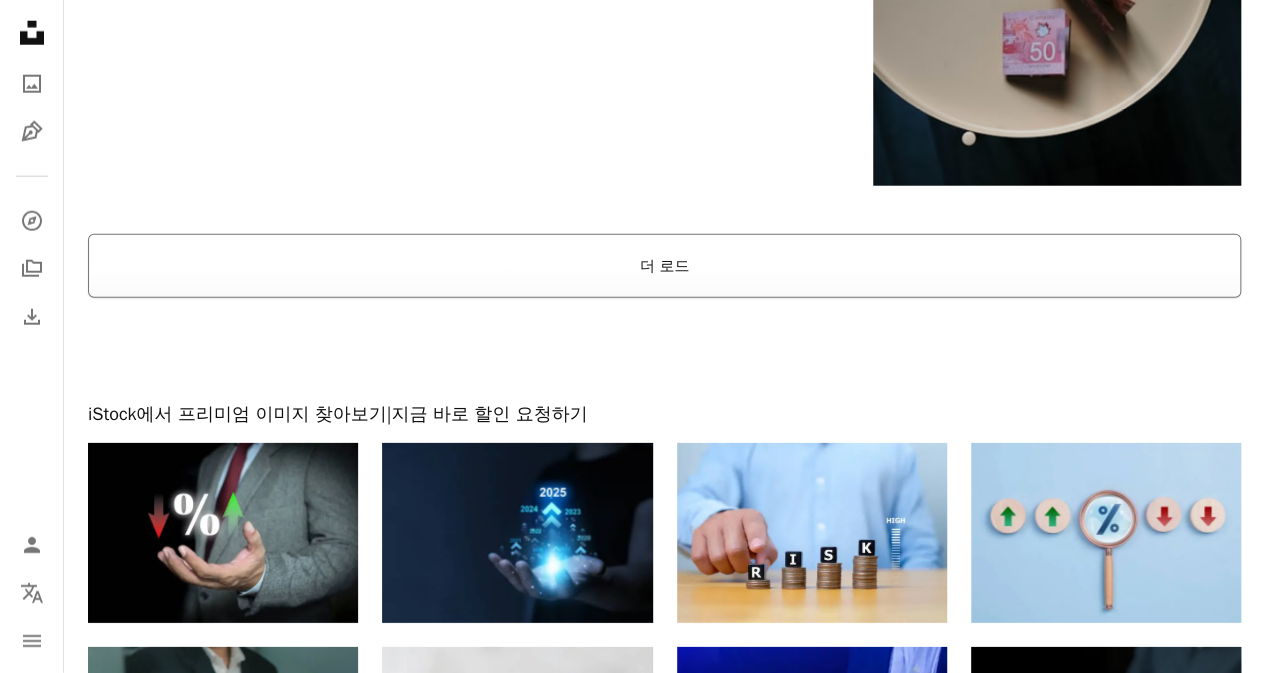click on "더 로드" at bounding box center [664, 266] 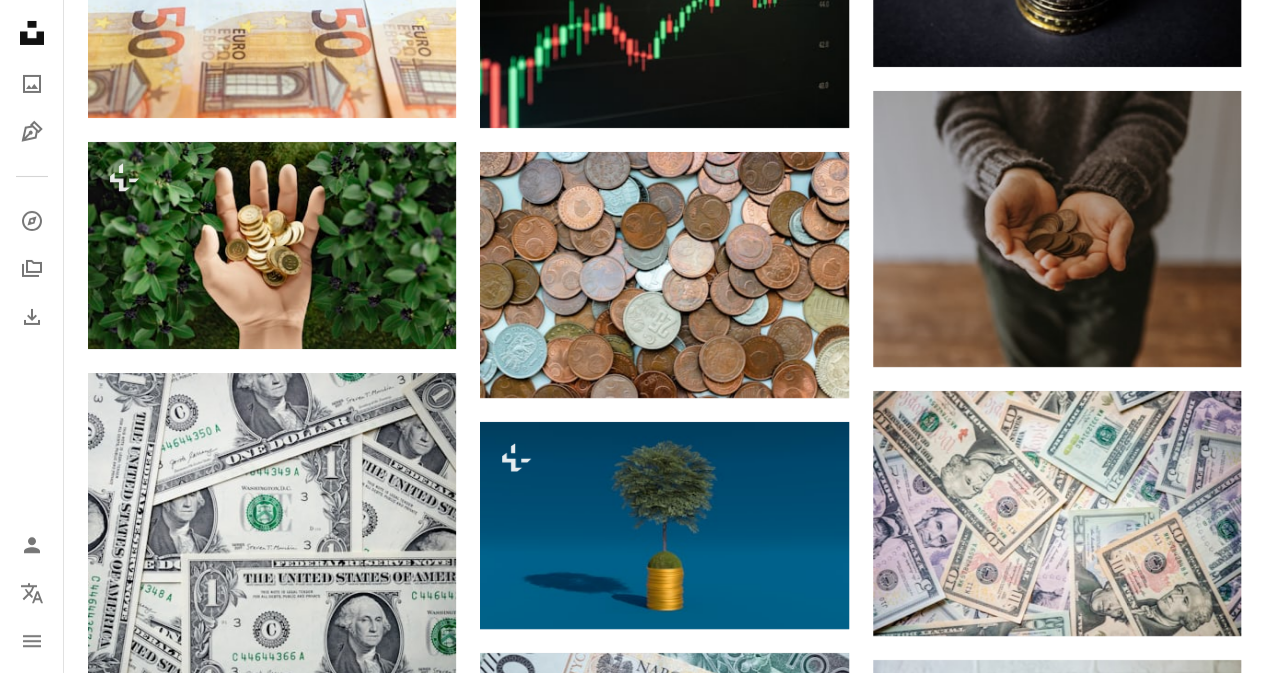 scroll, scrollTop: 7500, scrollLeft: 0, axis: vertical 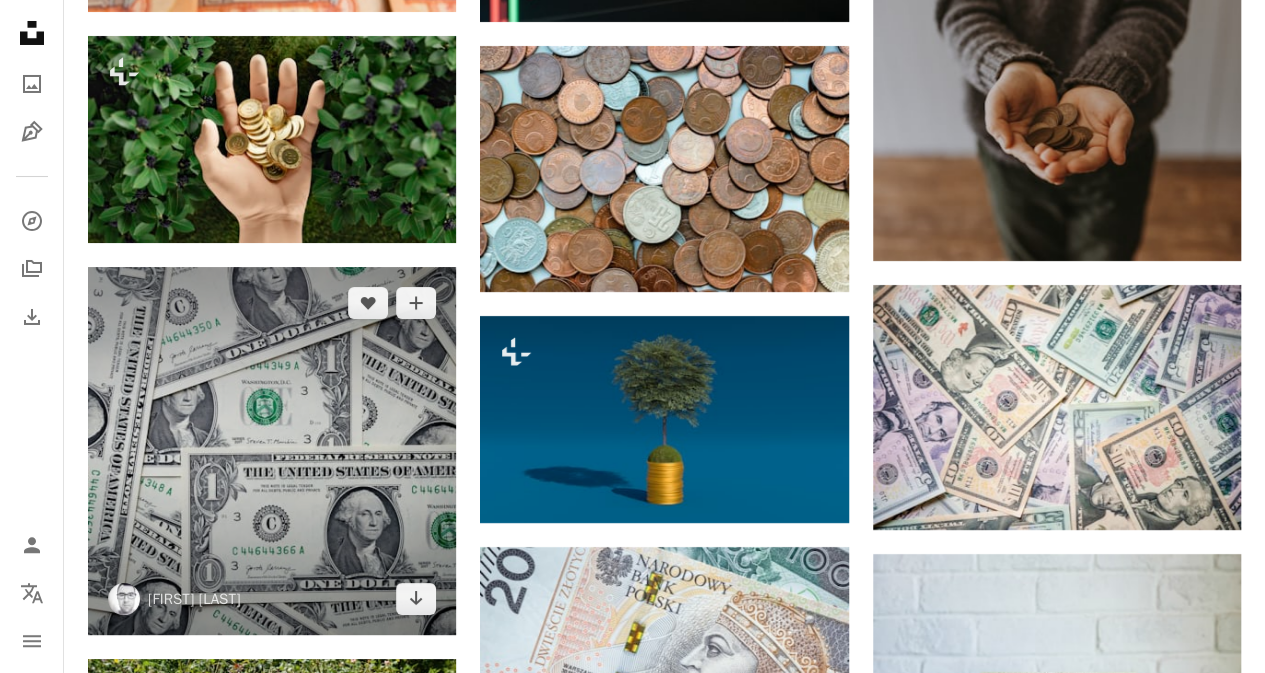 click at bounding box center (272, 451) 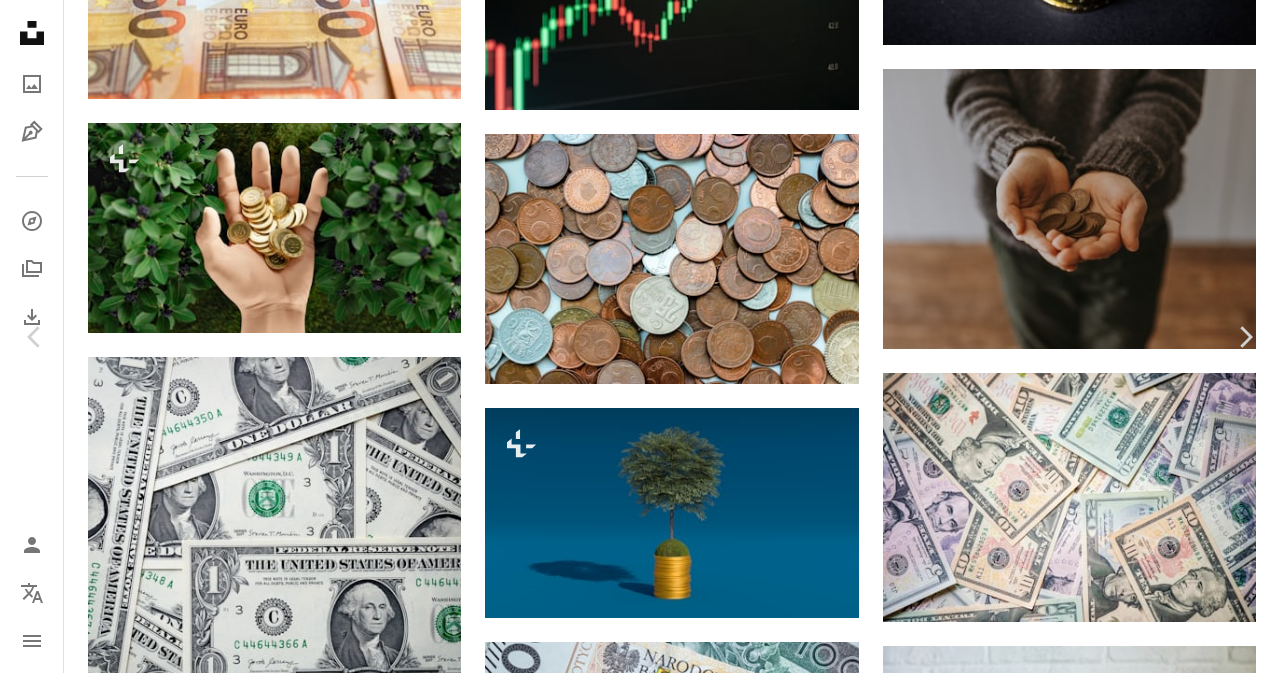 click on "Chevron down" 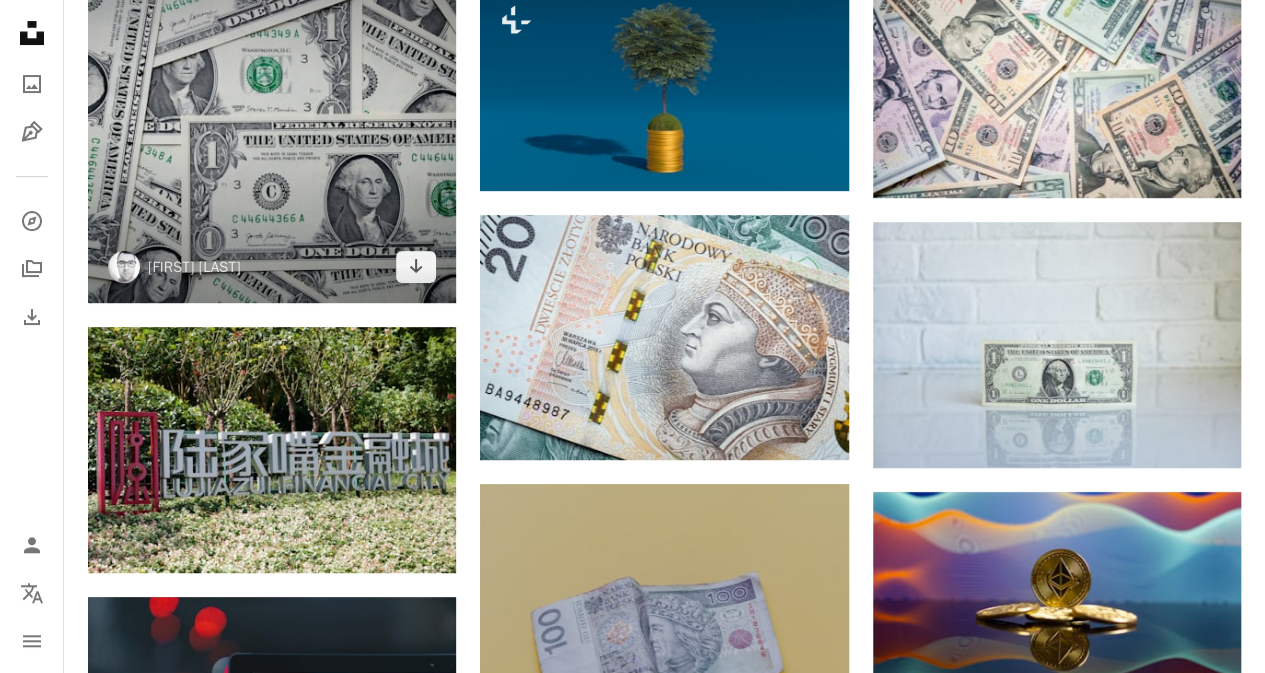 scroll, scrollTop: 7900, scrollLeft: 0, axis: vertical 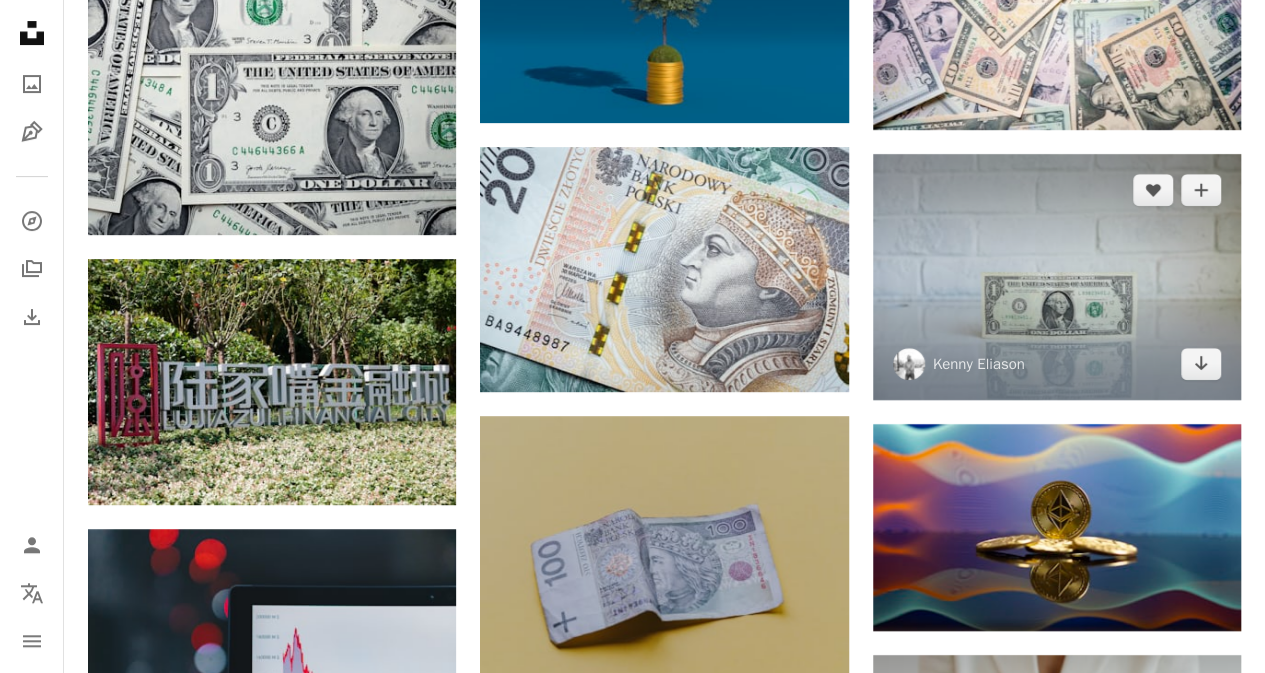 click at bounding box center [1057, 277] 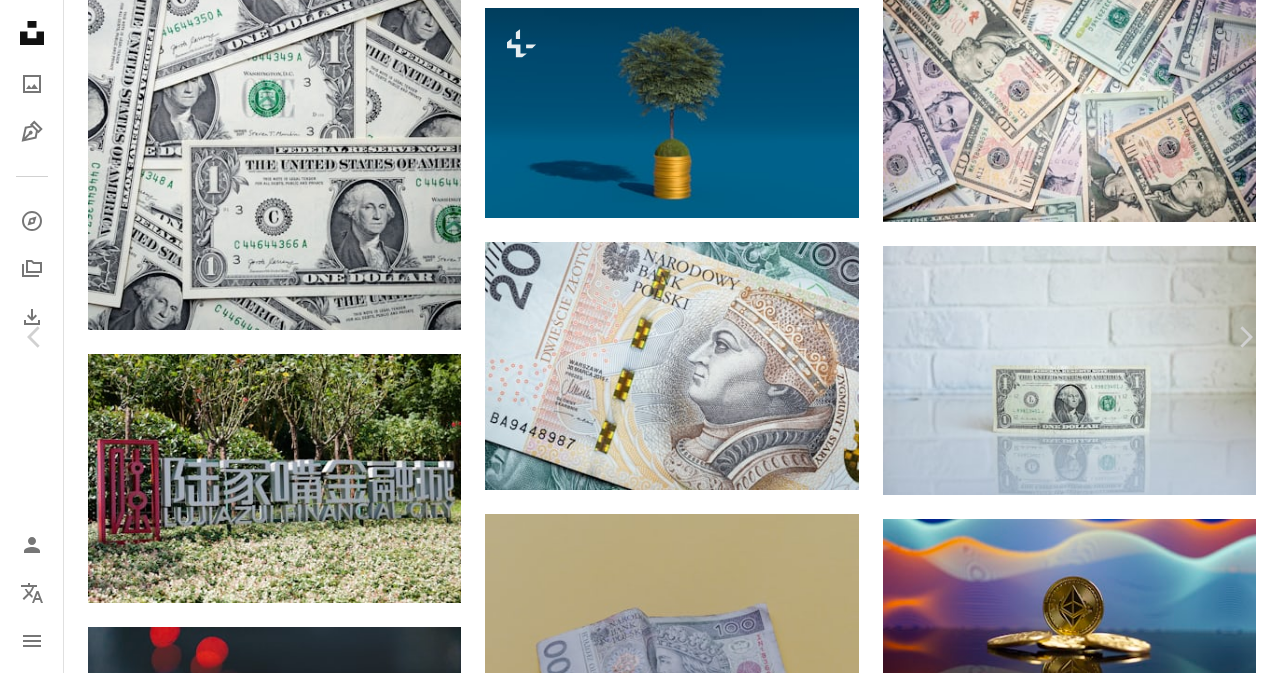 click on "무료 다운로드" at bounding box center [1080, 4149] 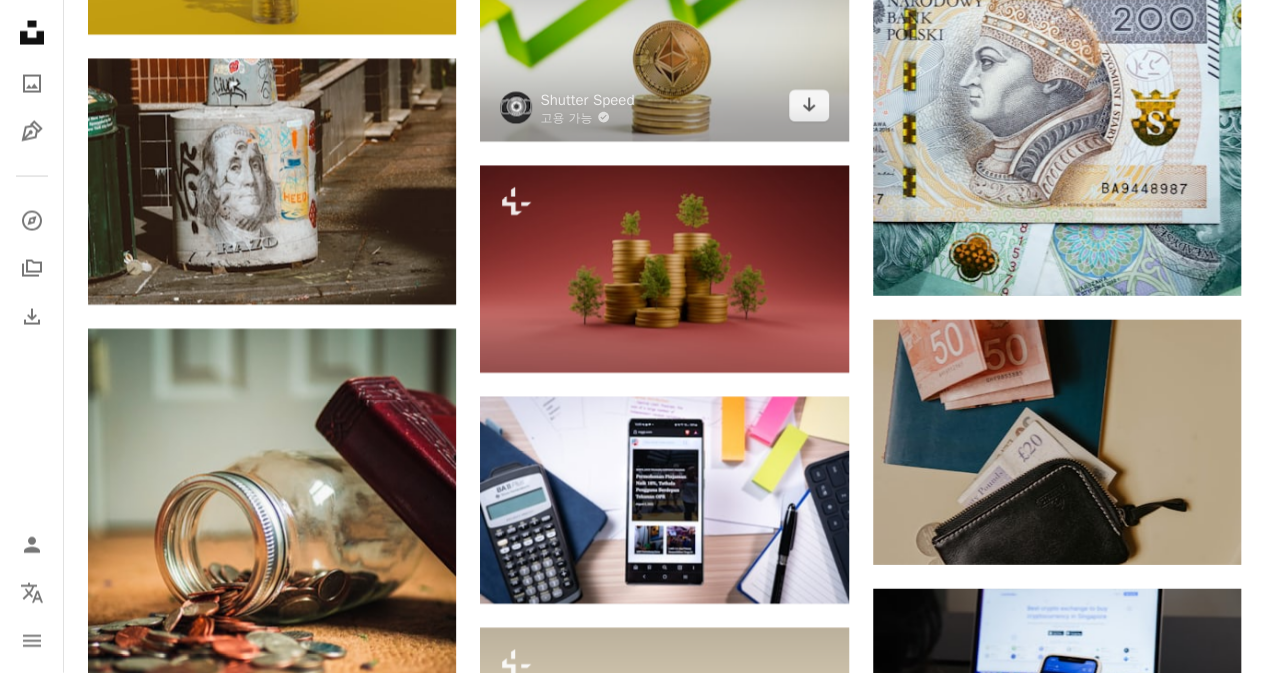 scroll, scrollTop: 9800, scrollLeft: 0, axis: vertical 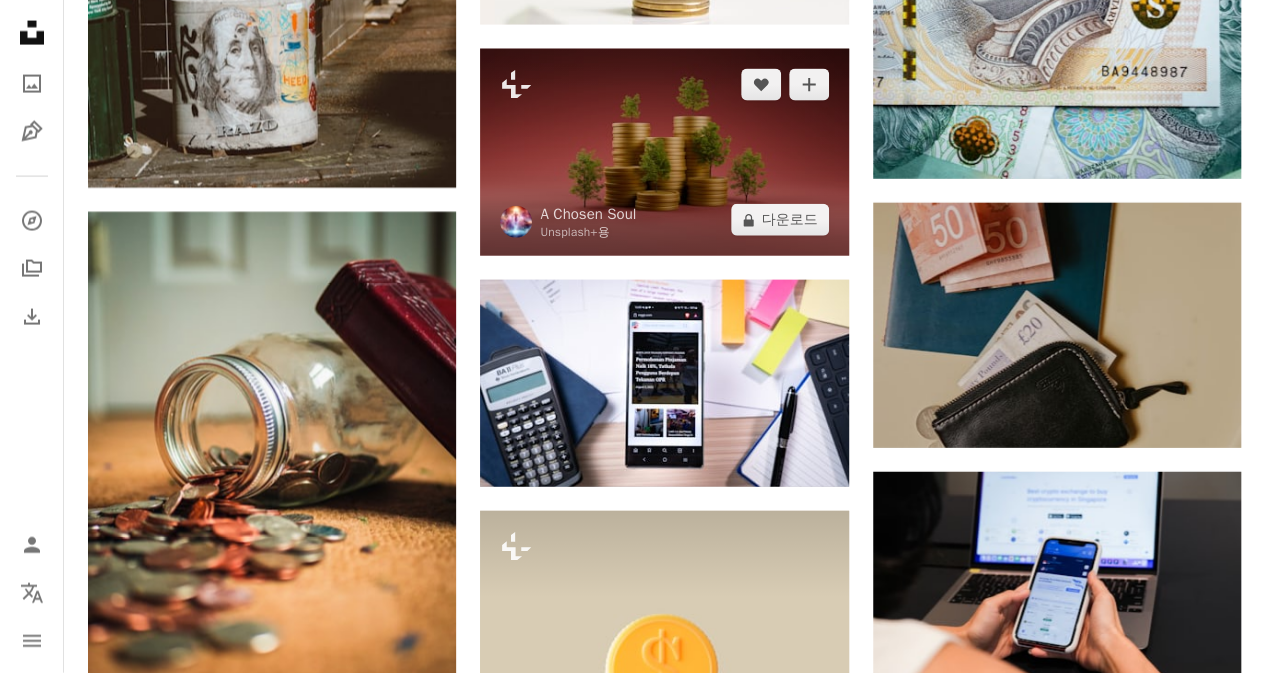click at bounding box center [664, 152] 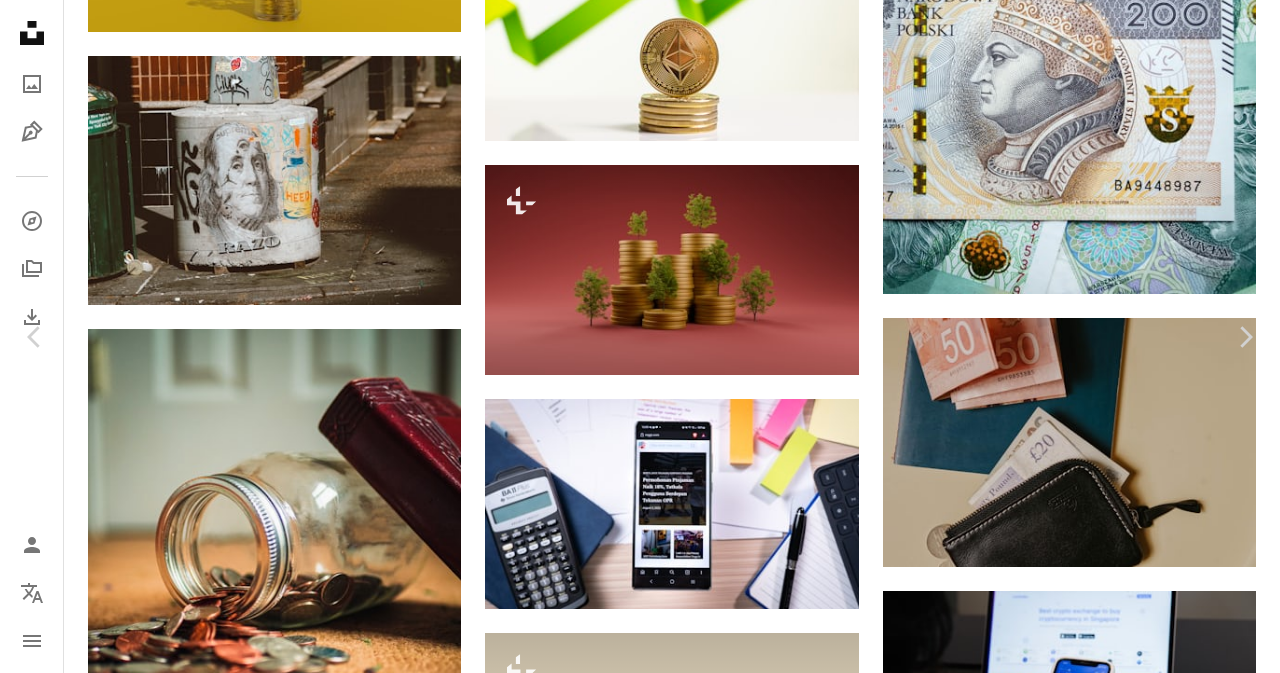 click on "A lock 다운로드" at bounding box center [1121, 4454] 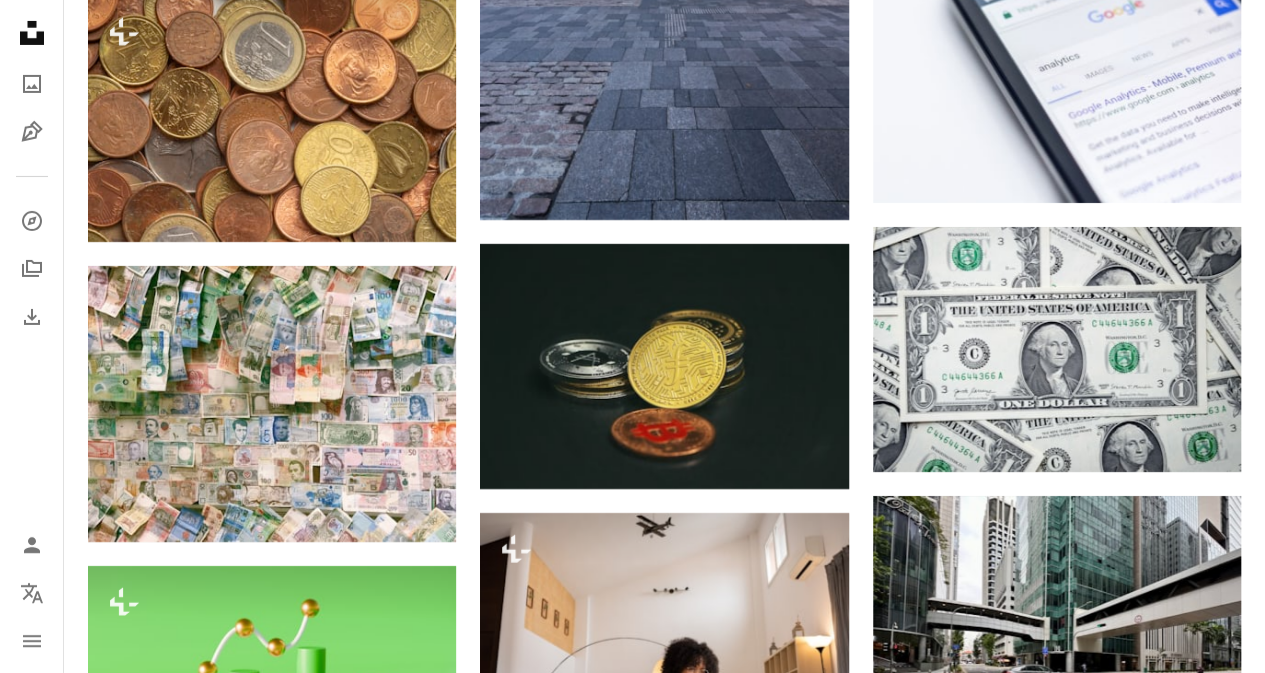 scroll, scrollTop: 11300, scrollLeft: 0, axis: vertical 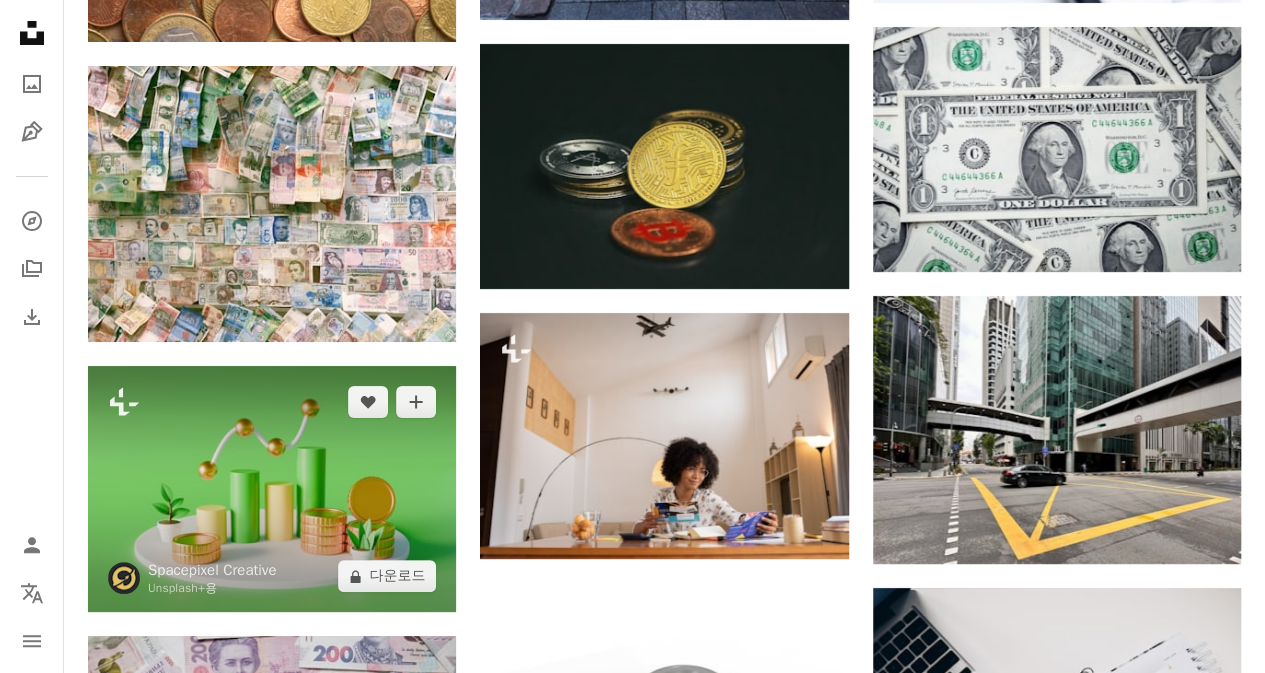 click at bounding box center [272, 489] 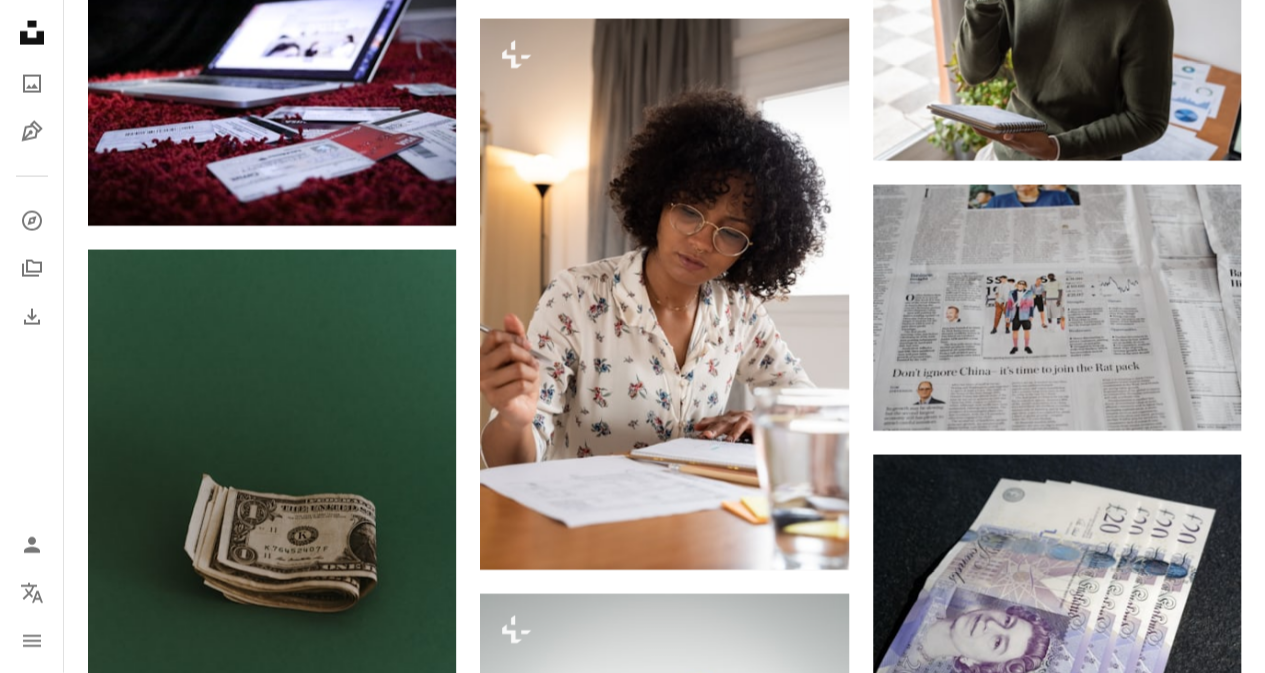 scroll, scrollTop: 13700, scrollLeft: 0, axis: vertical 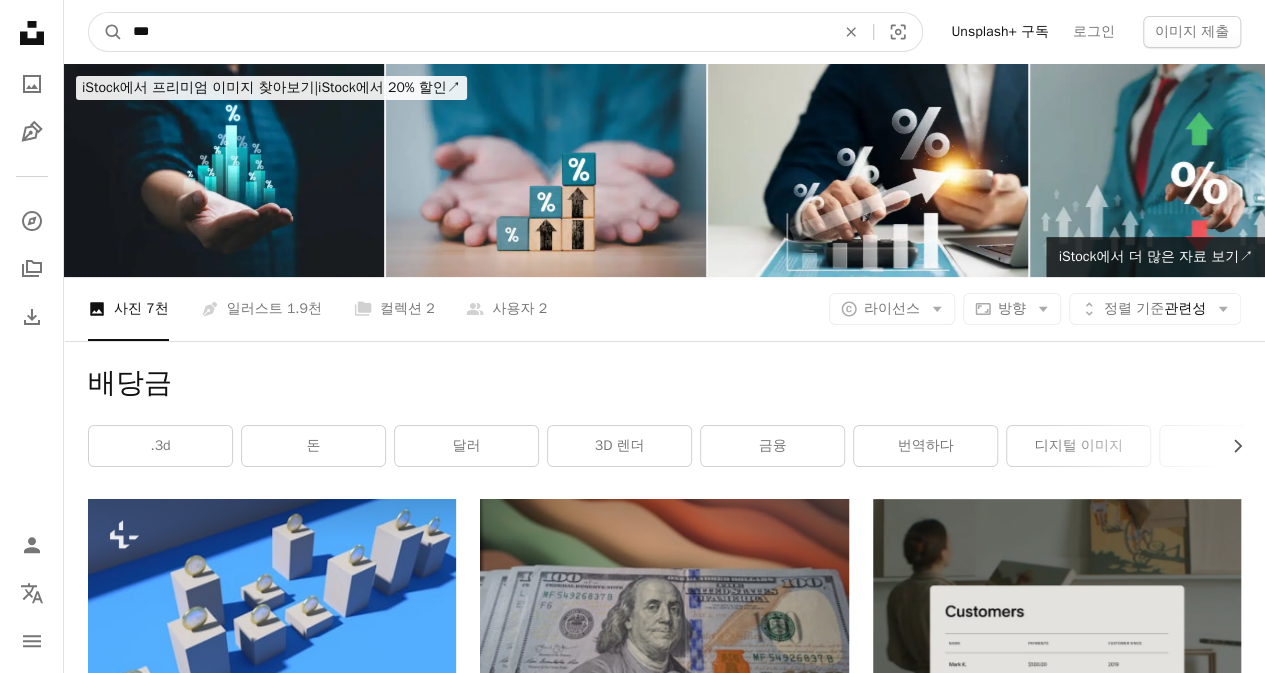 click on "***" at bounding box center [476, 32] 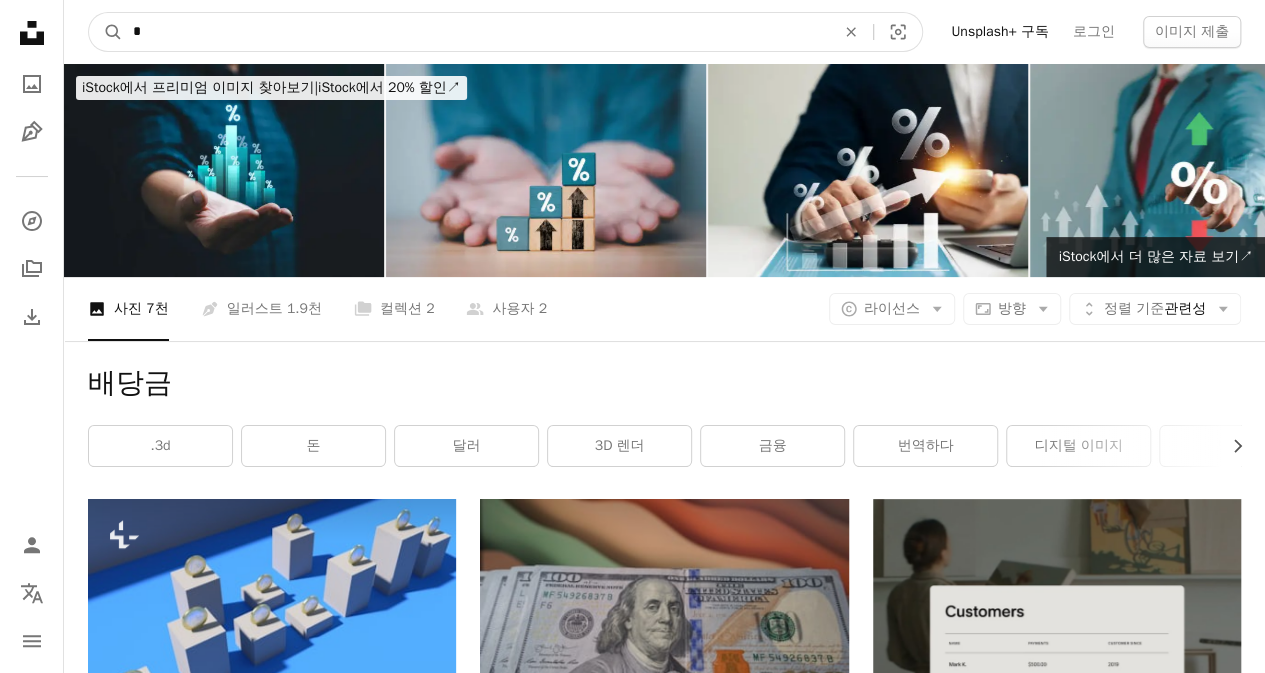 type on "*" 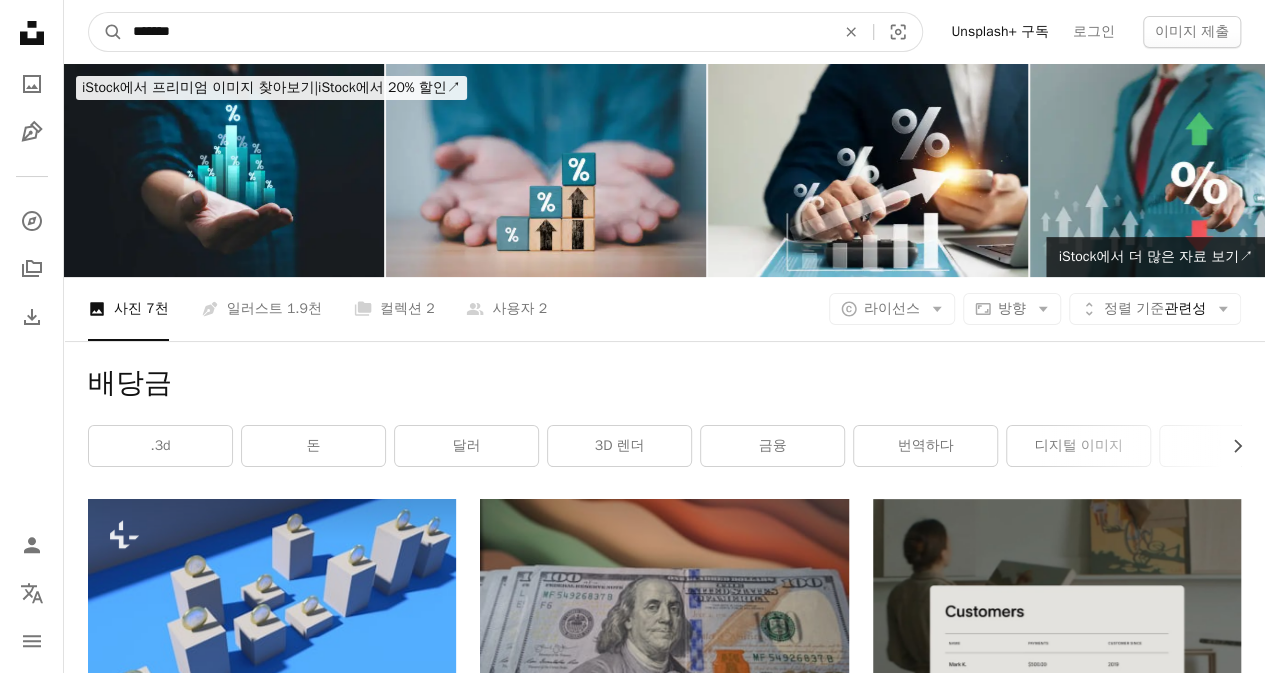 type on "********" 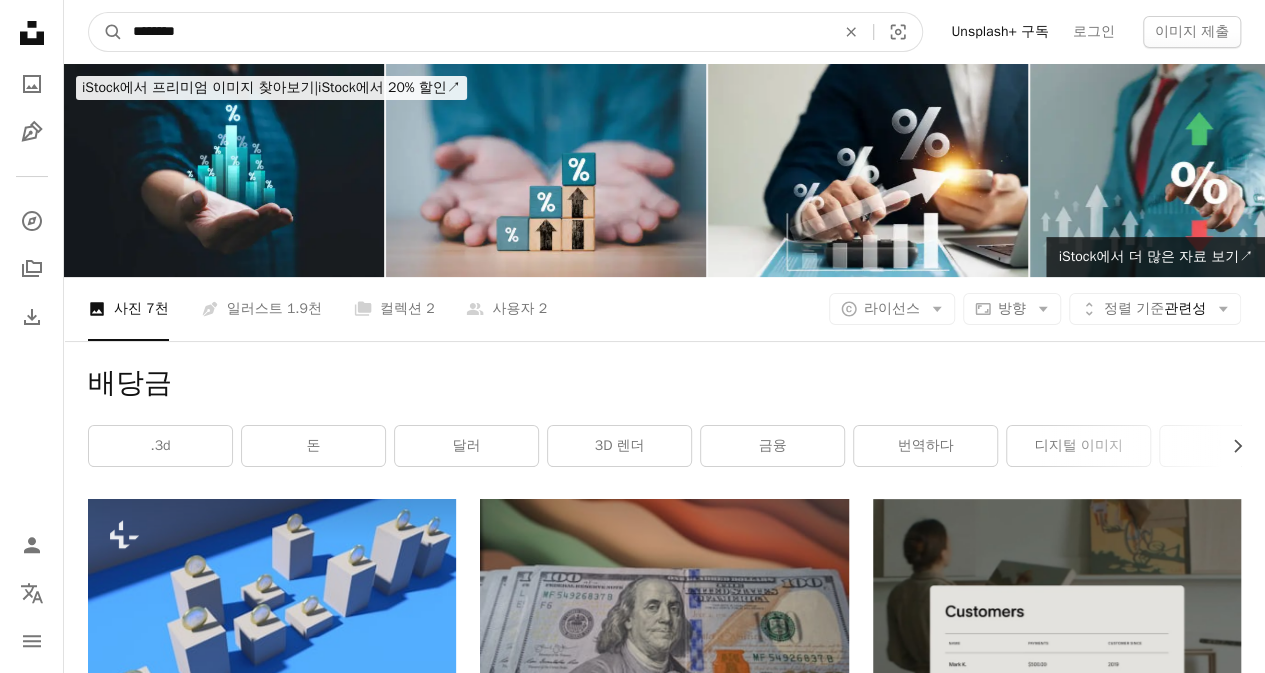 click on "A magnifying glass" at bounding box center (106, 32) 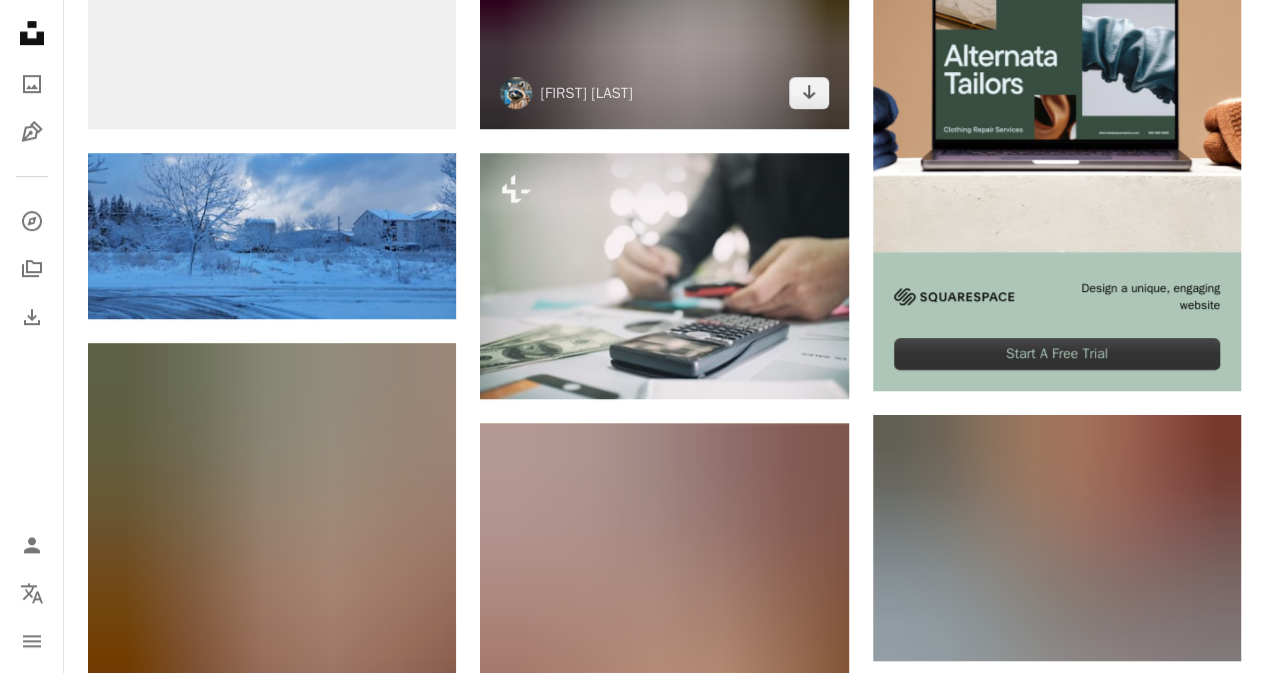 scroll, scrollTop: 700, scrollLeft: 0, axis: vertical 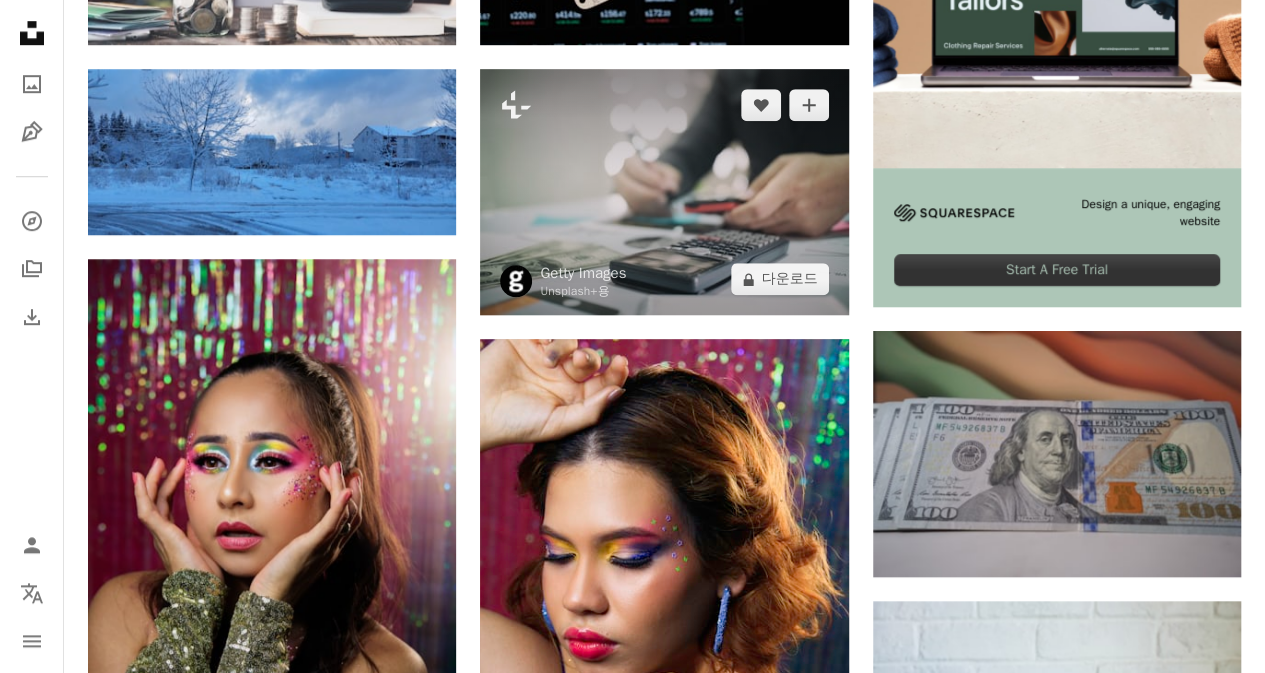 click at bounding box center [664, 192] 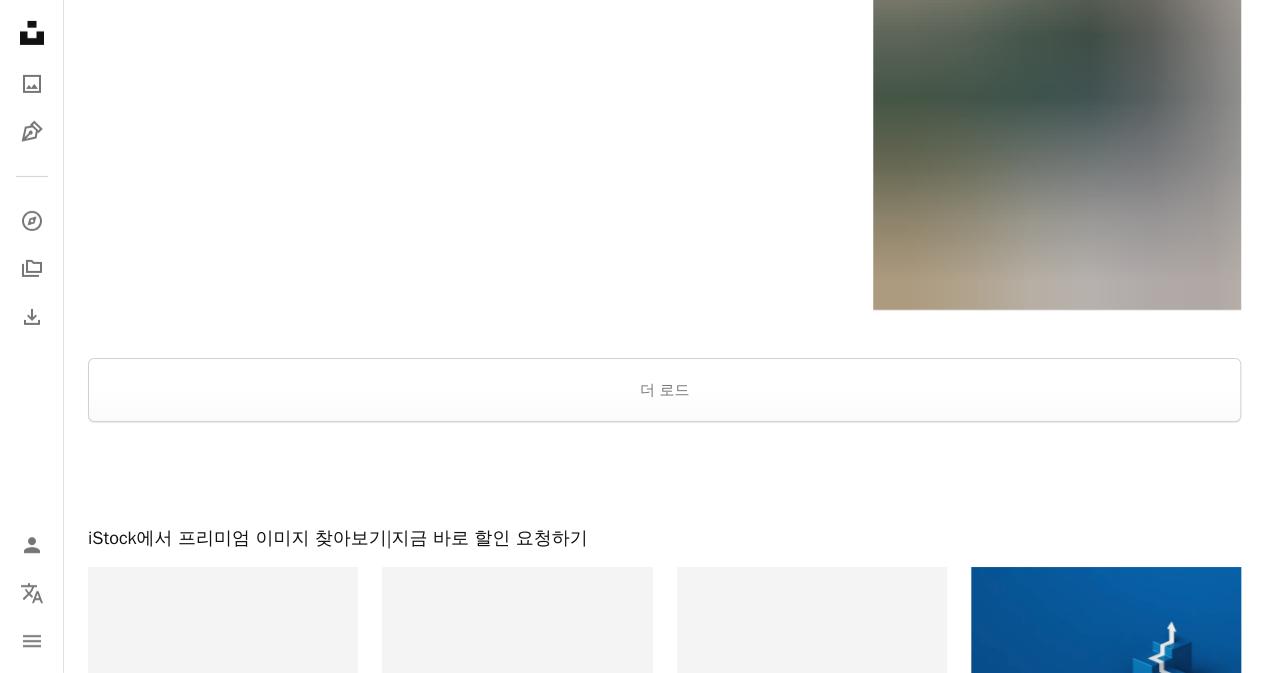 scroll, scrollTop: 3600, scrollLeft: 0, axis: vertical 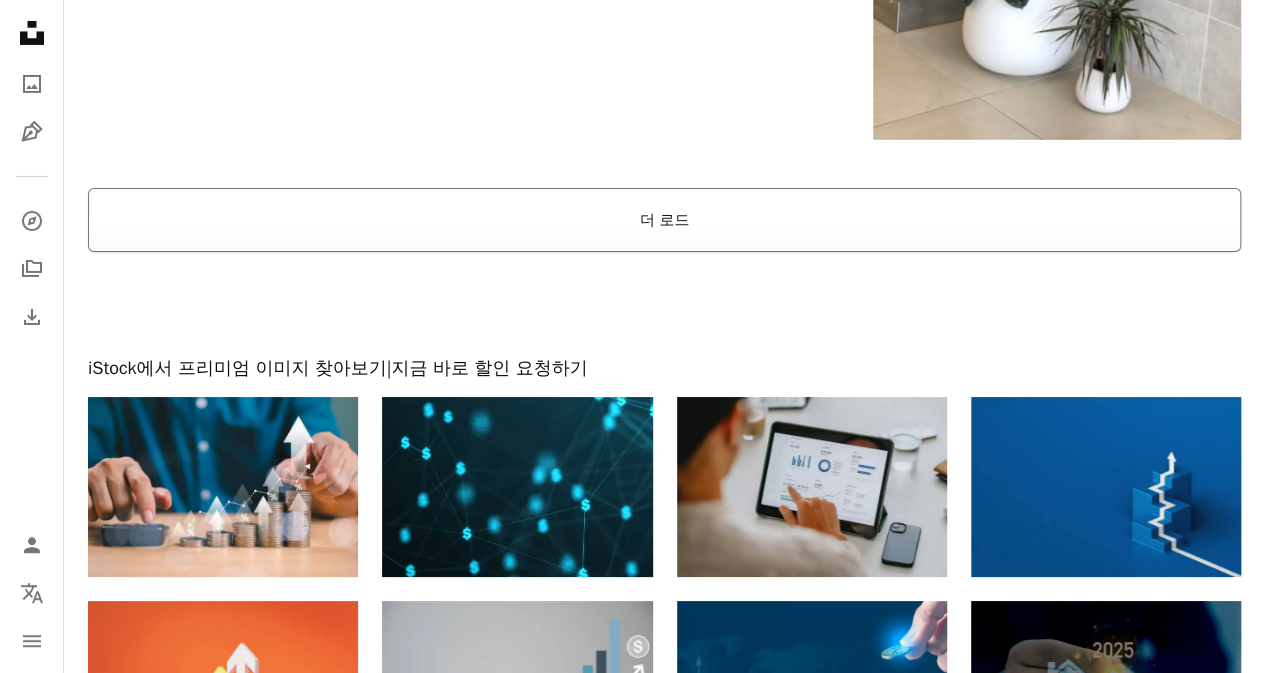 click on "더 로드" at bounding box center [664, 220] 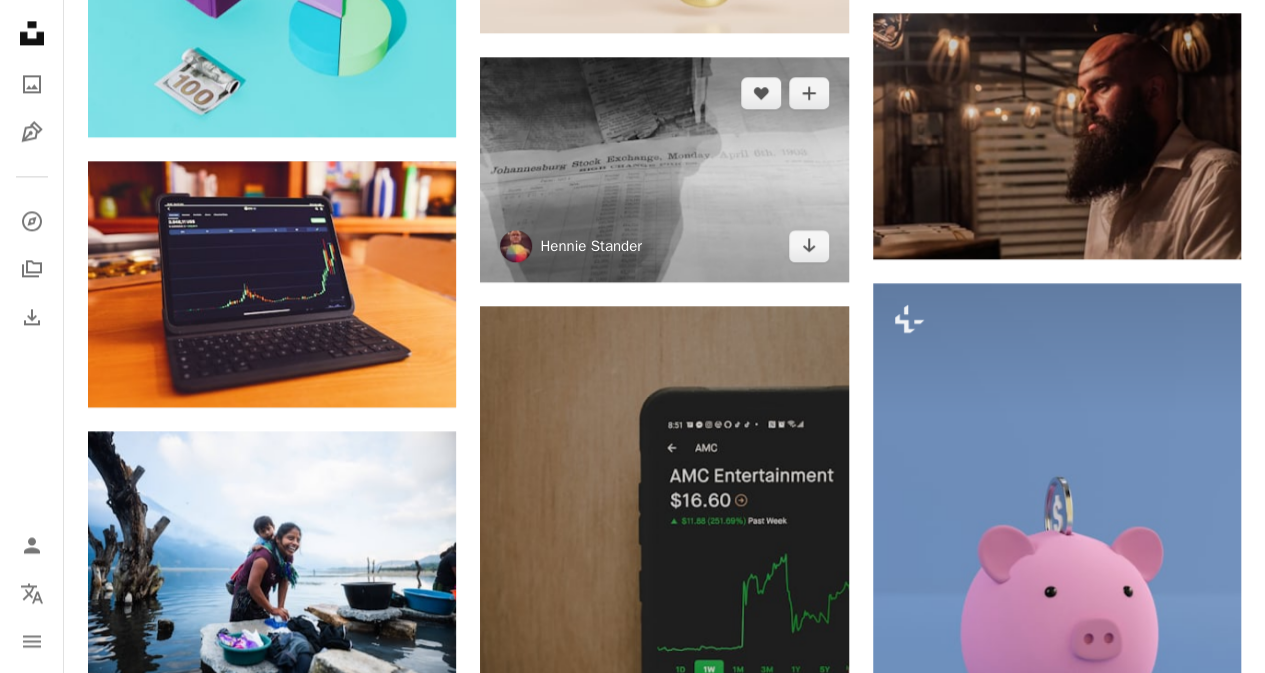scroll, scrollTop: 5300, scrollLeft: 0, axis: vertical 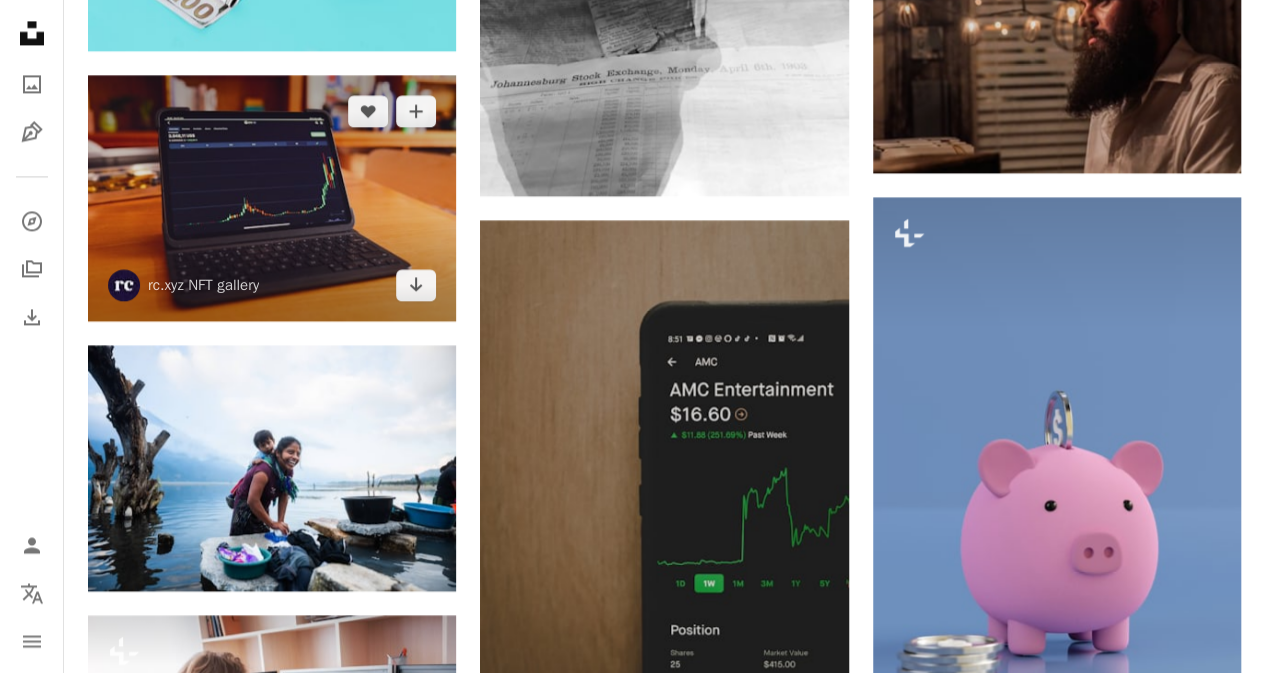 click at bounding box center [272, 198] 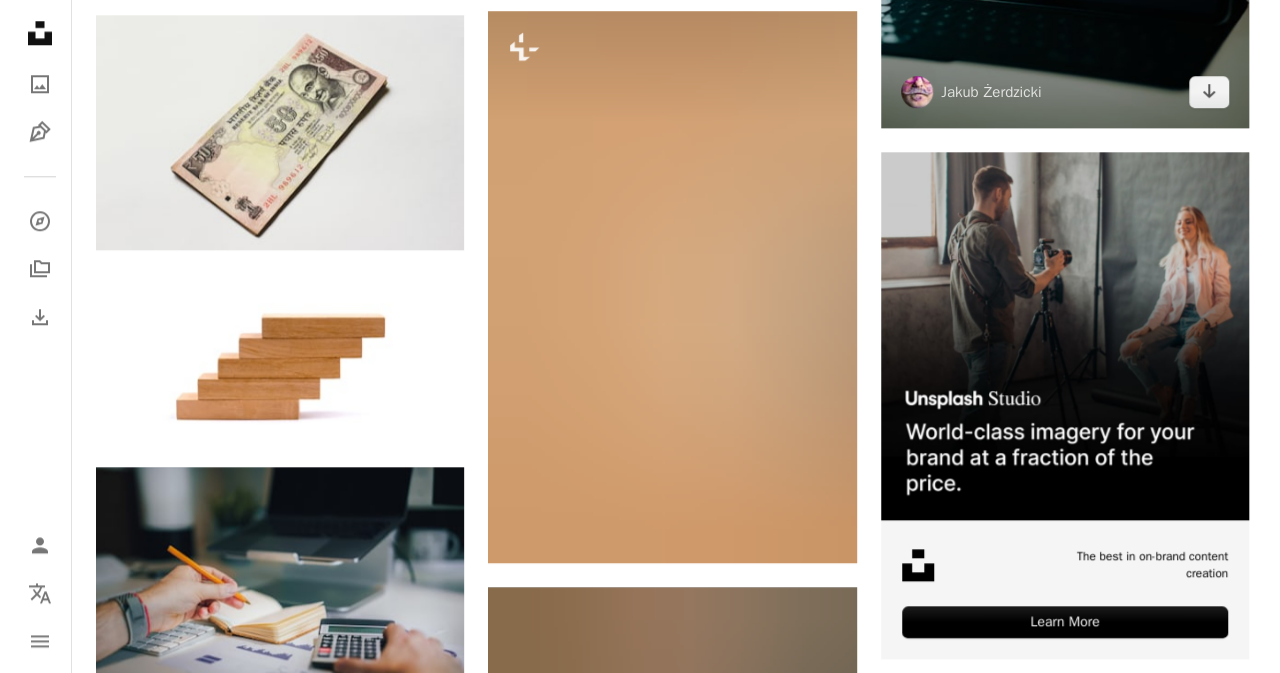 scroll, scrollTop: 8700, scrollLeft: 0, axis: vertical 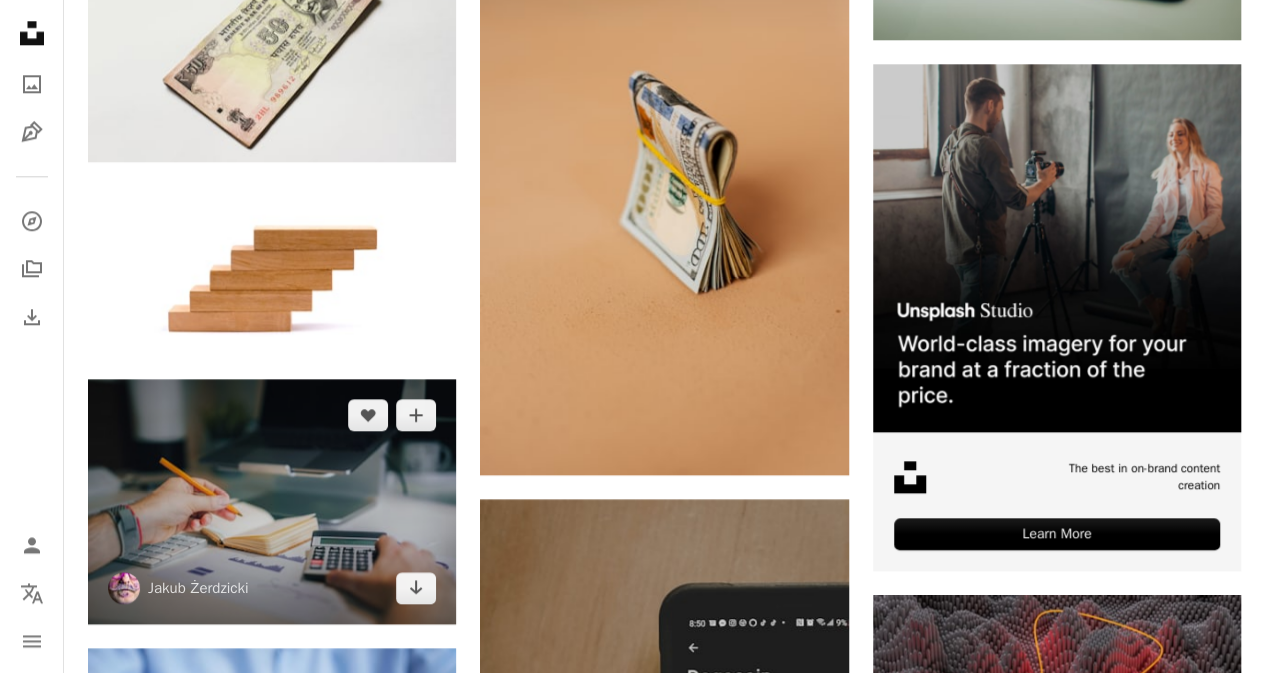 click at bounding box center (272, 502) 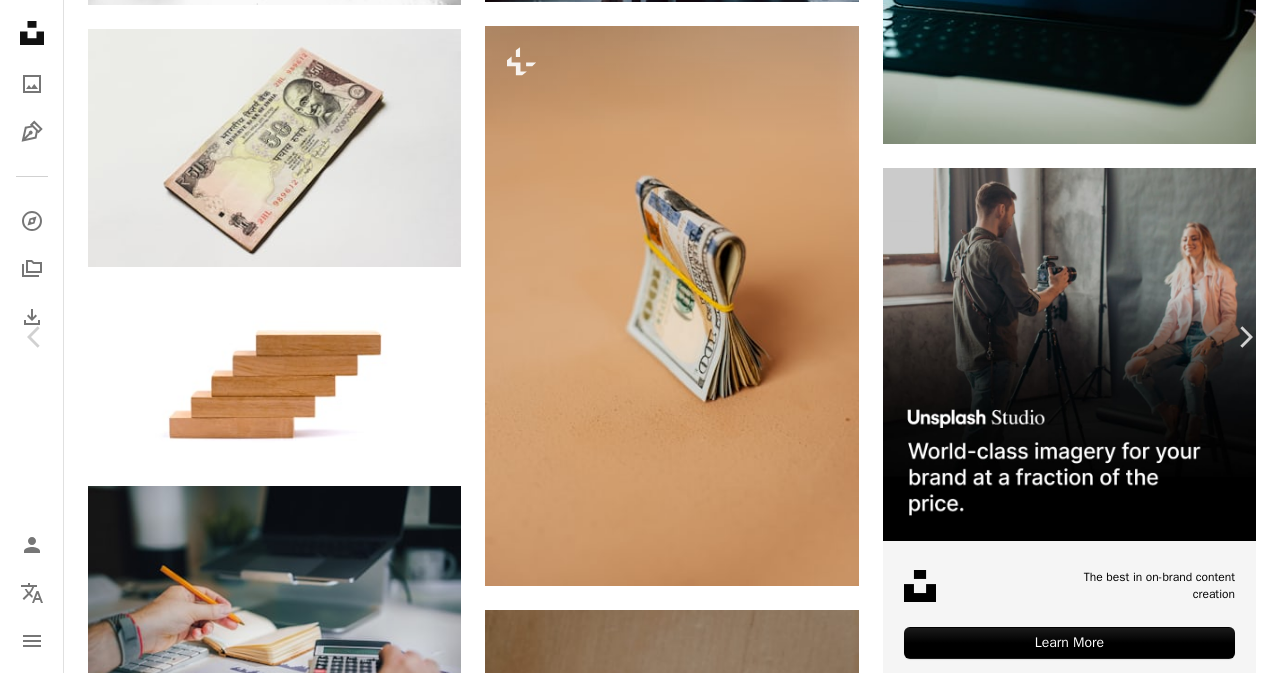 click on "무료 다운로드" at bounding box center [1080, 3217] 